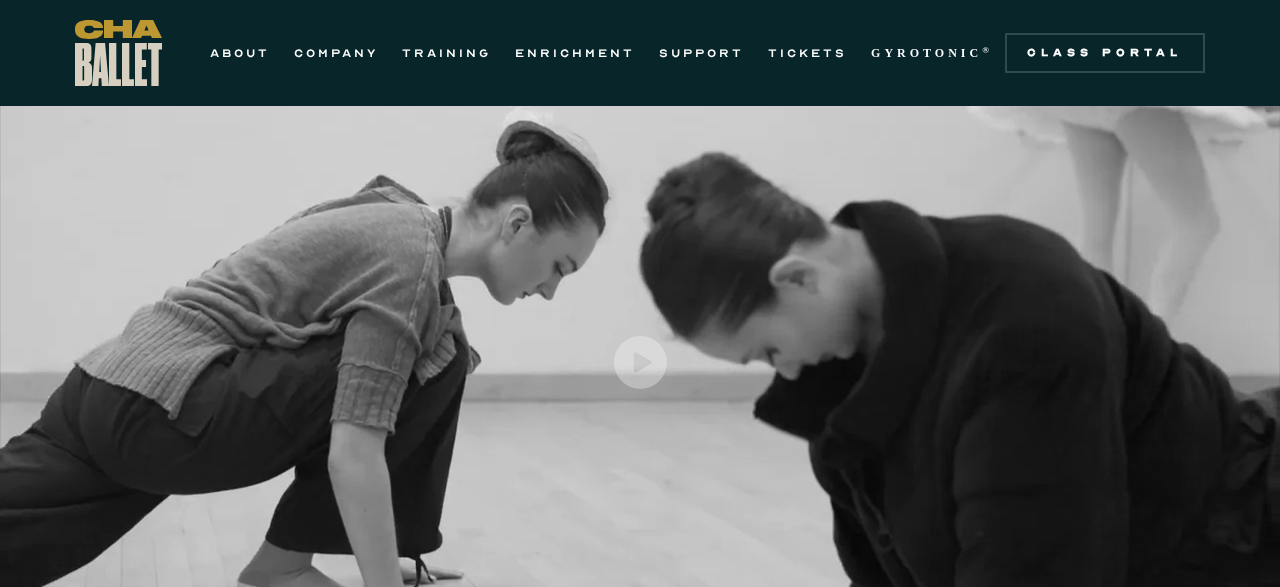 scroll, scrollTop: 78, scrollLeft: 0, axis: vertical 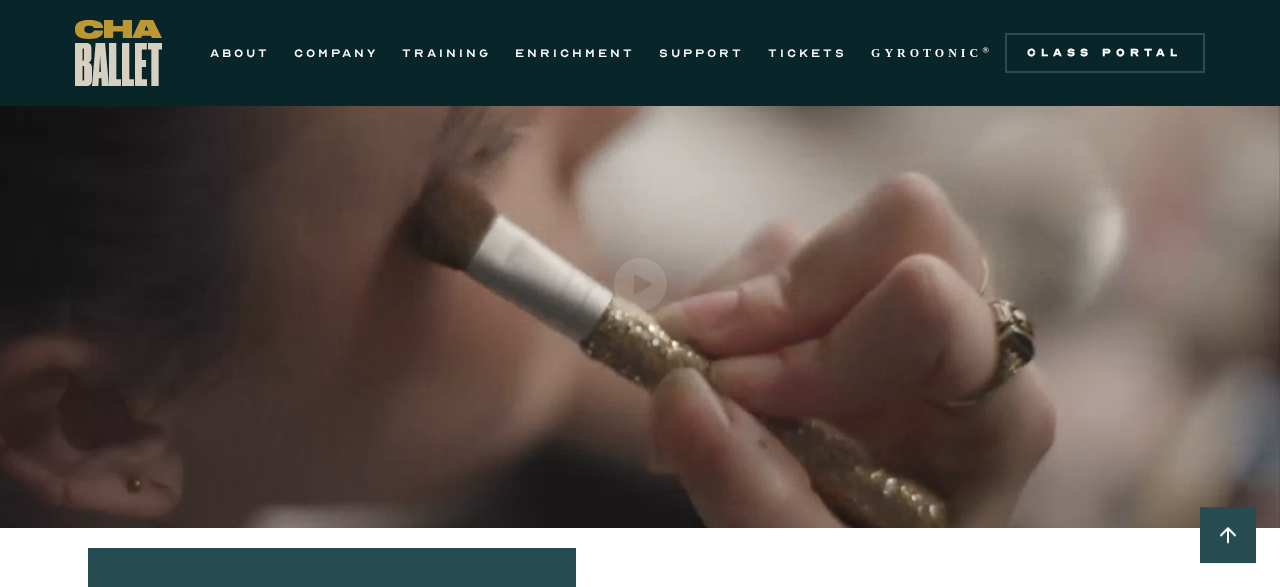 click at bounding box center (640, 284) 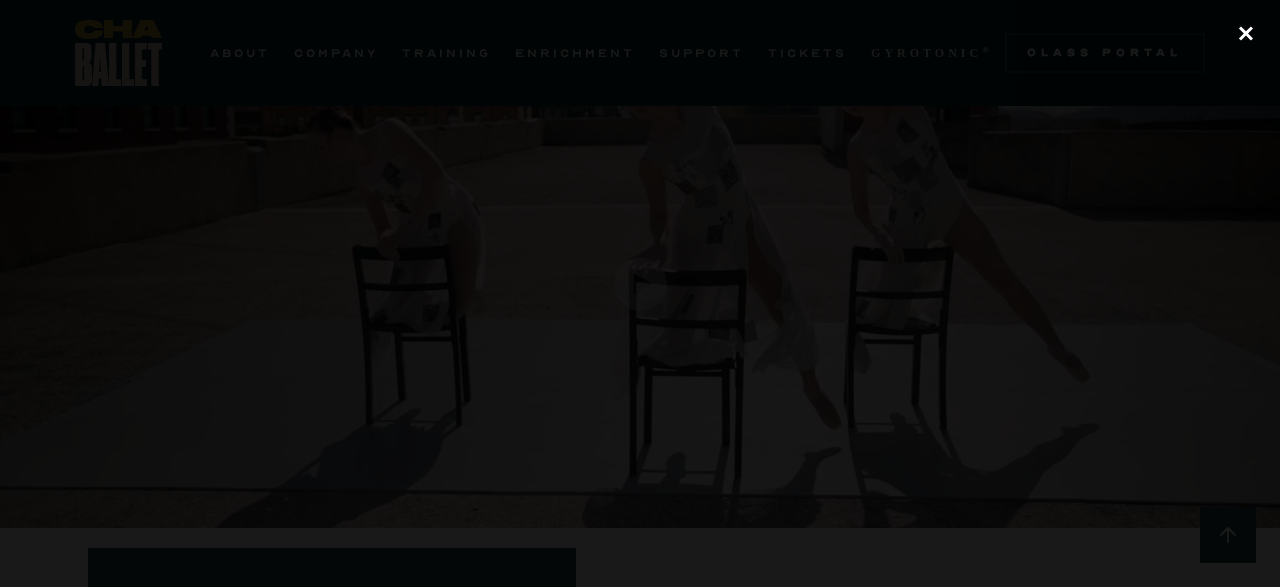 click at bounding box center (1246, 34) 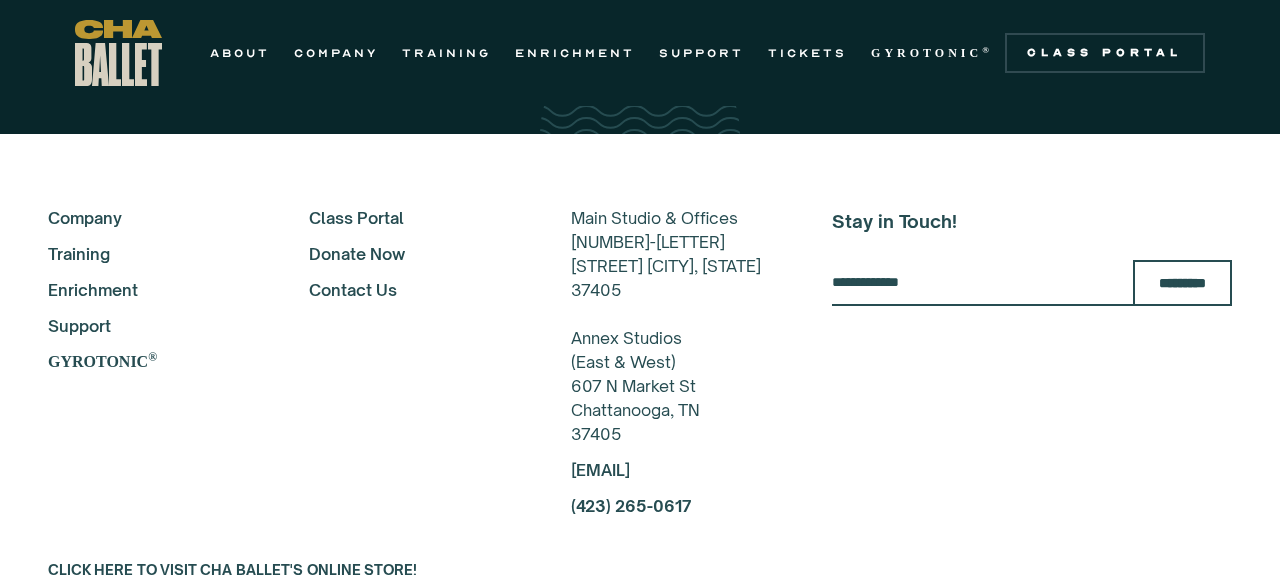 scroll, scrollTop: 3570, scrollLeft: 0, axis: vertical 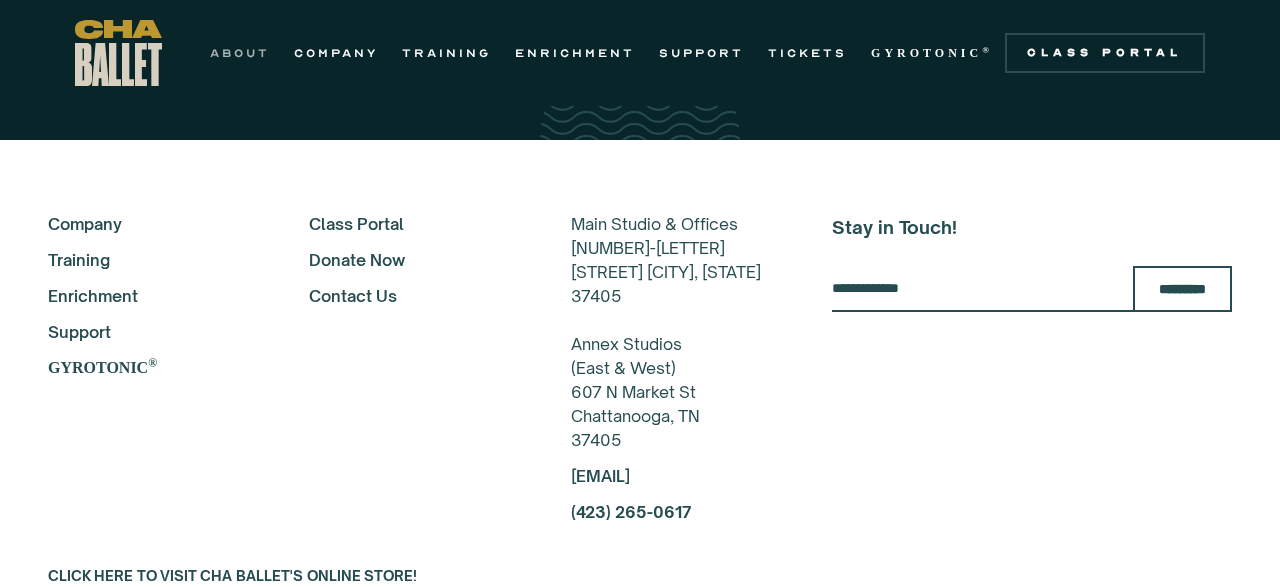 click on "ABOUT" at bounding box center [240, 53] 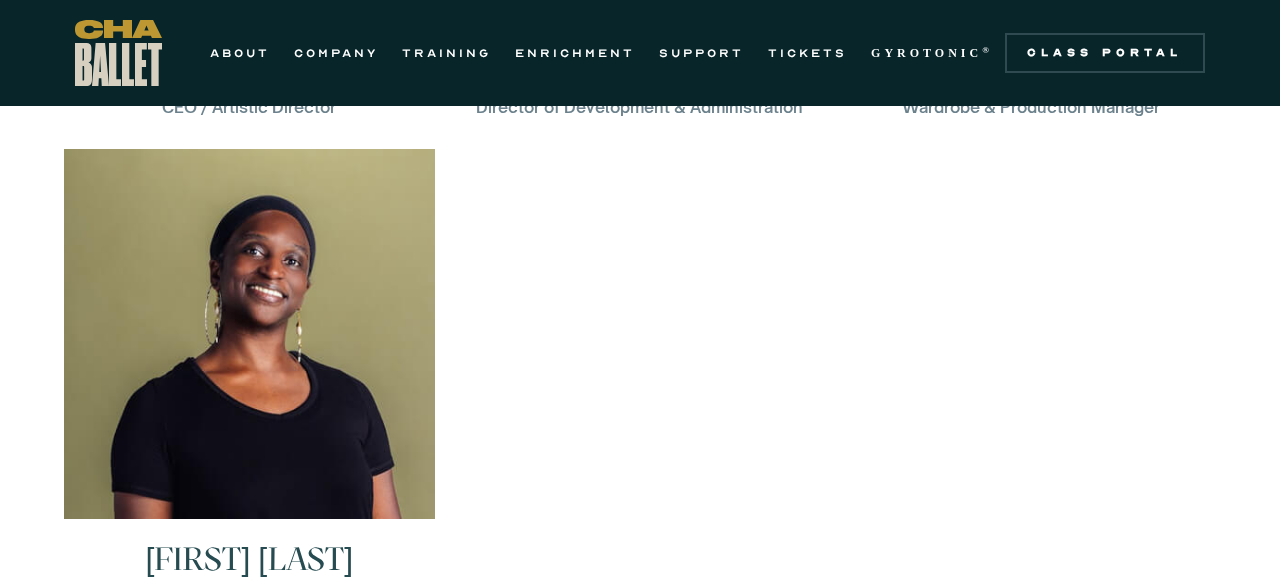 scroll, scrollTop: 3094, scrollLeft: 0, axis: vertical 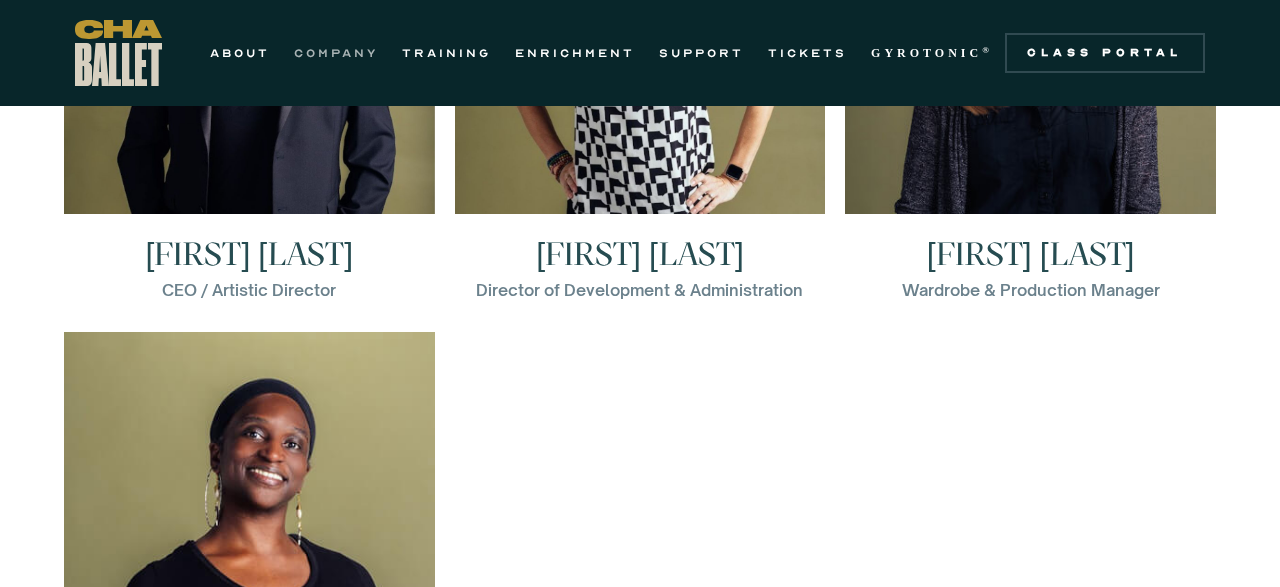 click on "COMPANY" at bounding box center (336, 53) 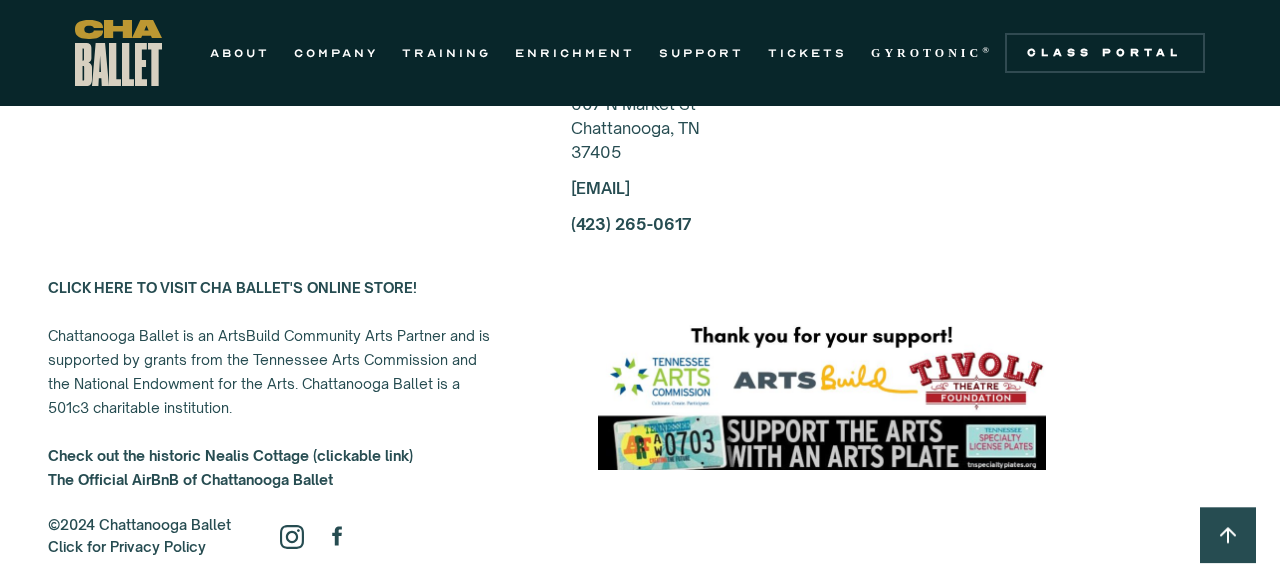 scroll, scrollTop: 5787, scrollLeft: 0, axis: vertical 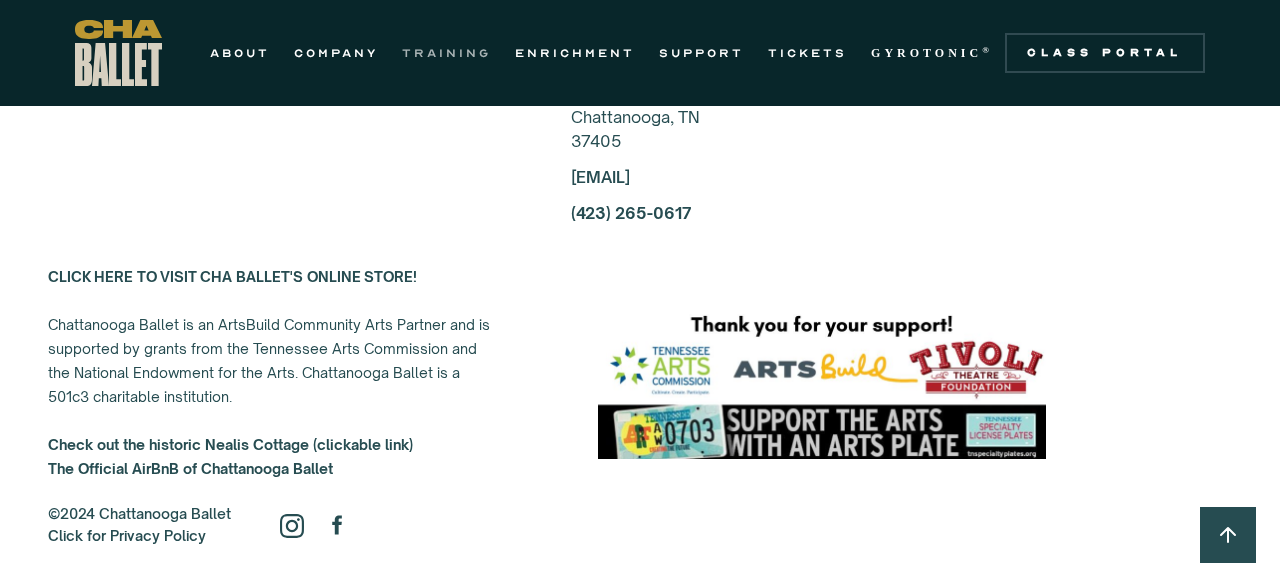 click on "TRAINING" at bounding box center [446, 53] 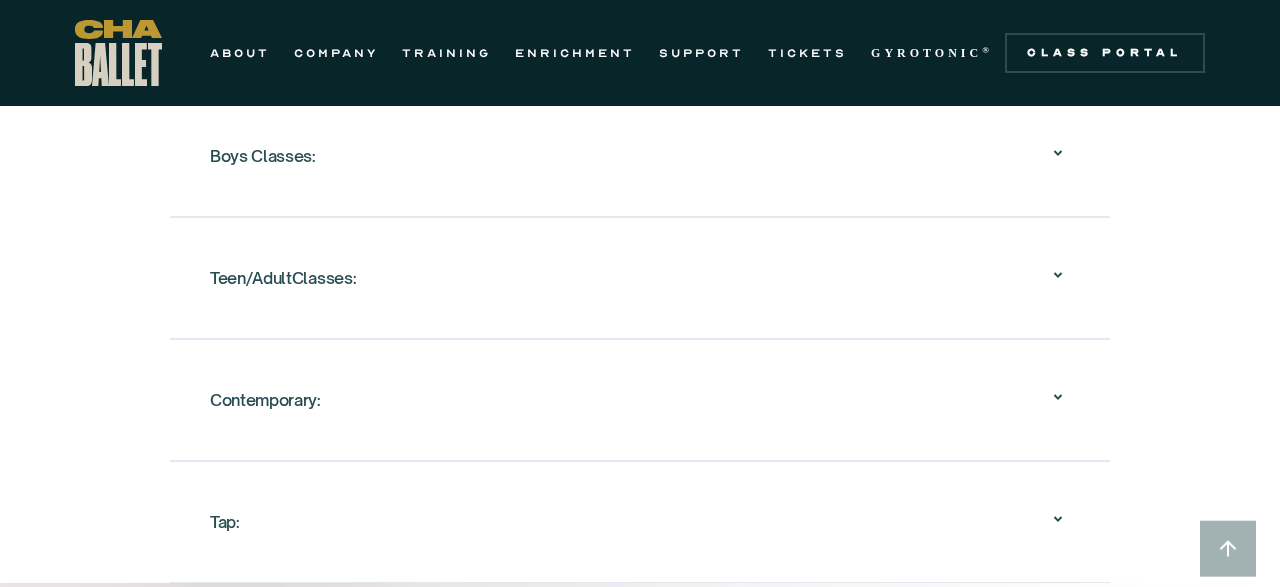 scroll, scrollTop: 2525, scrollLeft: 0, axis: vertical 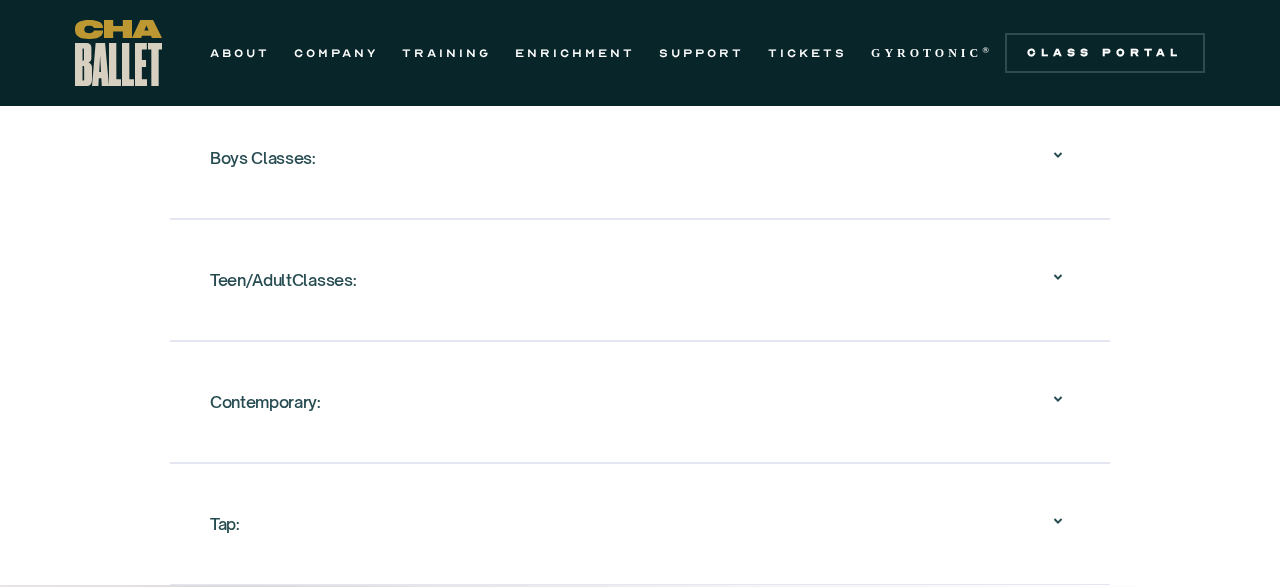 click 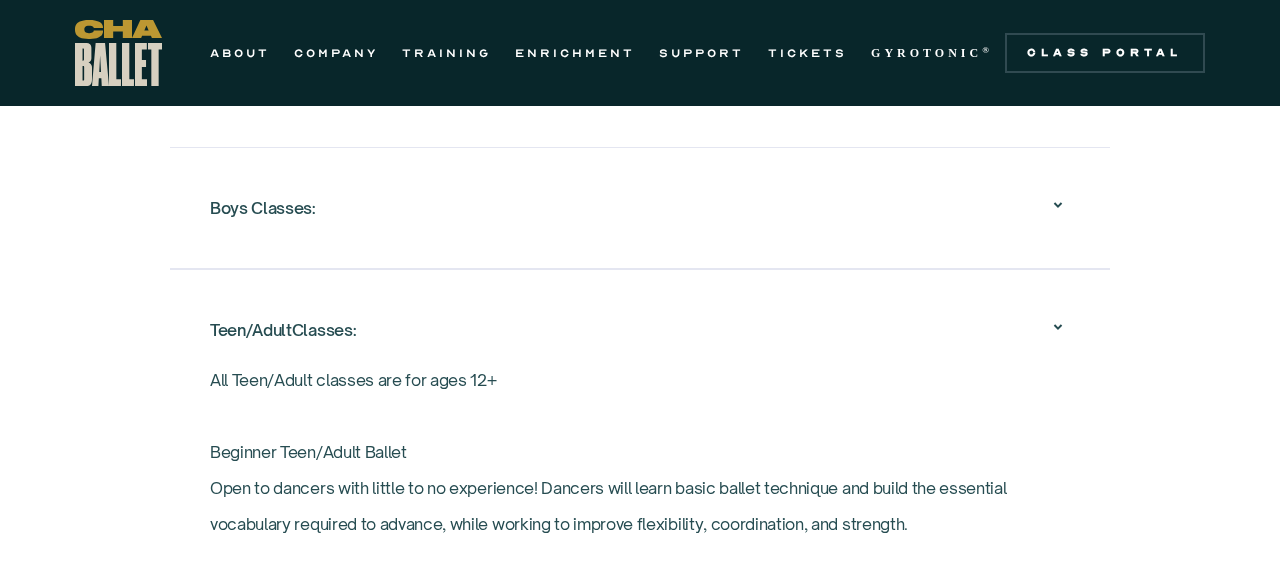scroll, scrollTop: 2474, scrollLeft: 0, axis: vertical 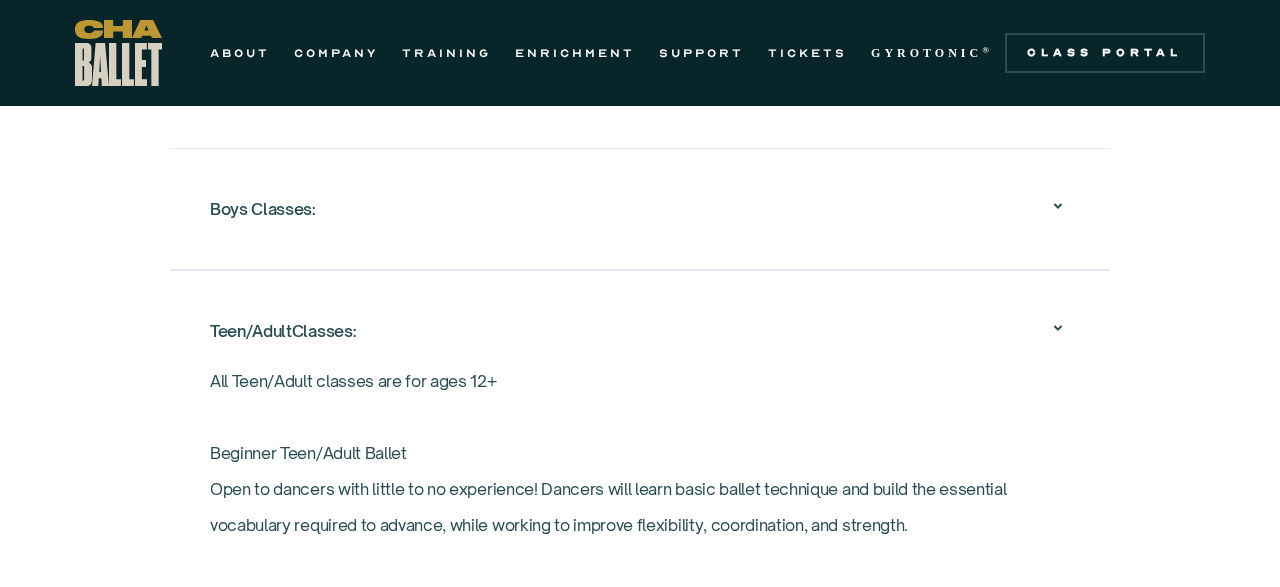 click 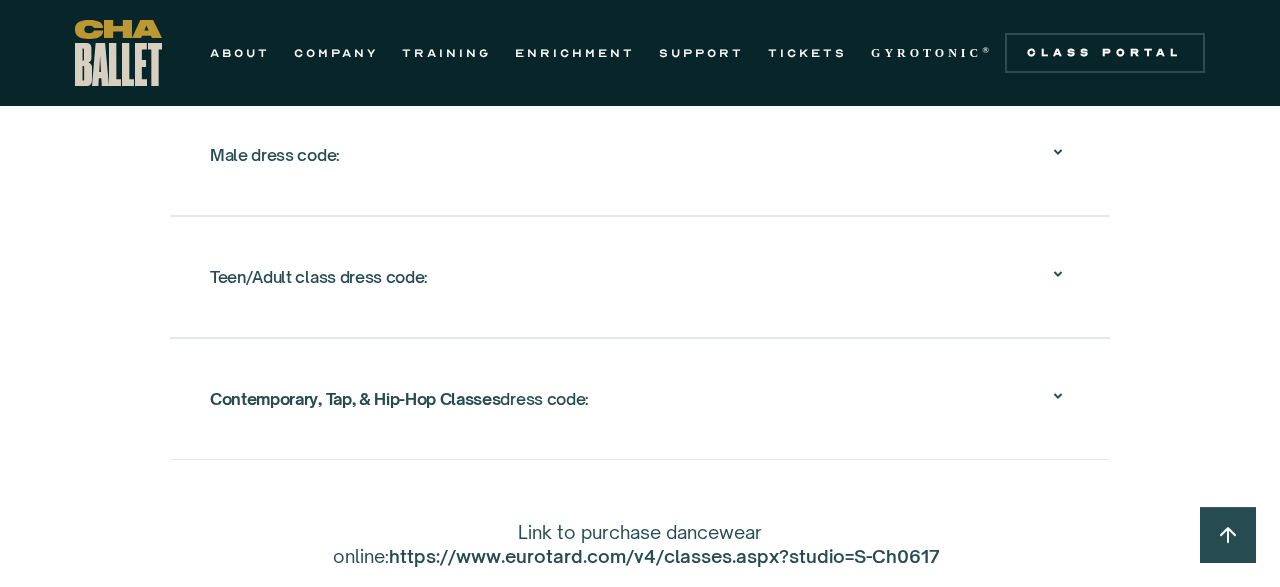 scroll, scrollTop: 3759, scrollLeft: 0, axis: vertical 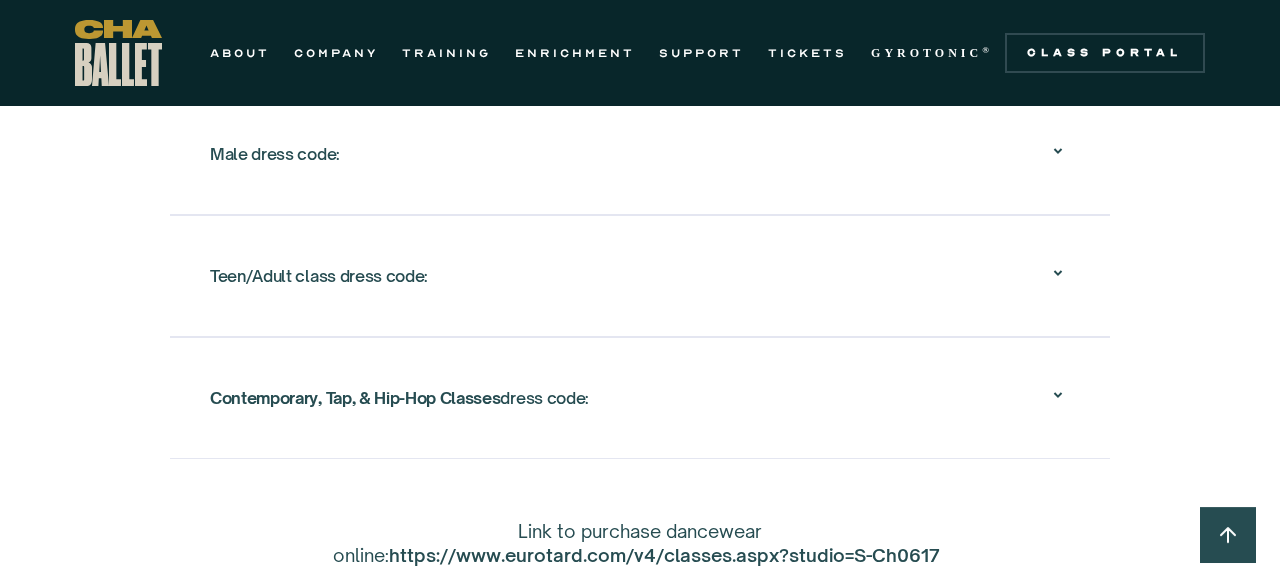 click on "Teen/Adult class dress code:" at bounding box center [640, 276] 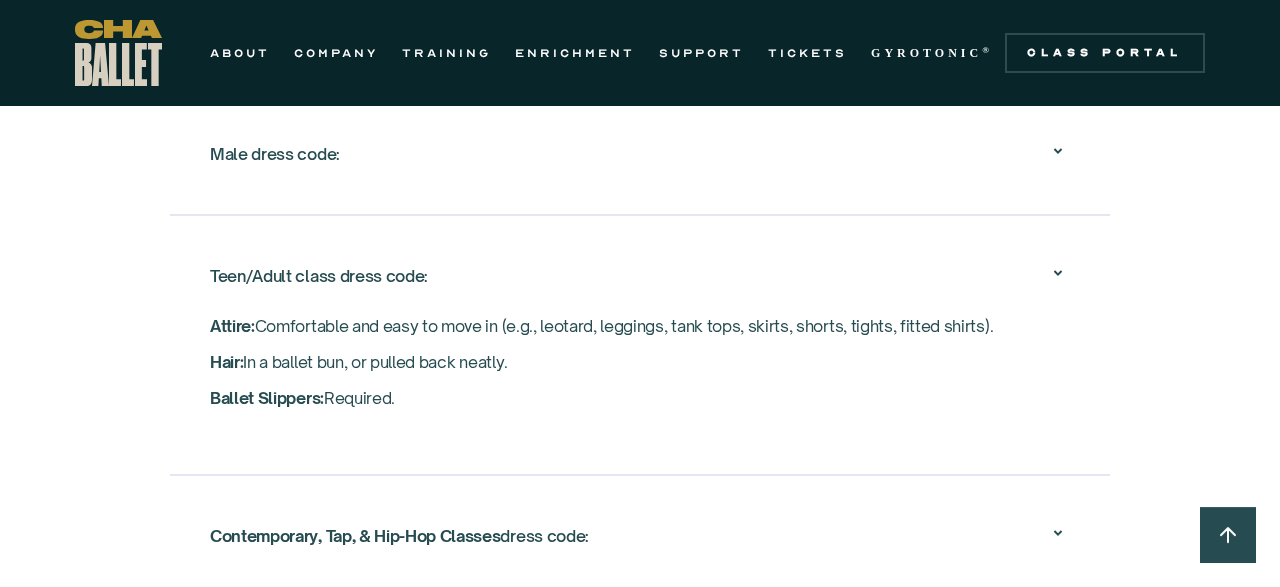 click on "Teen/Adult class dress code:" at bounding box center [640, 276] 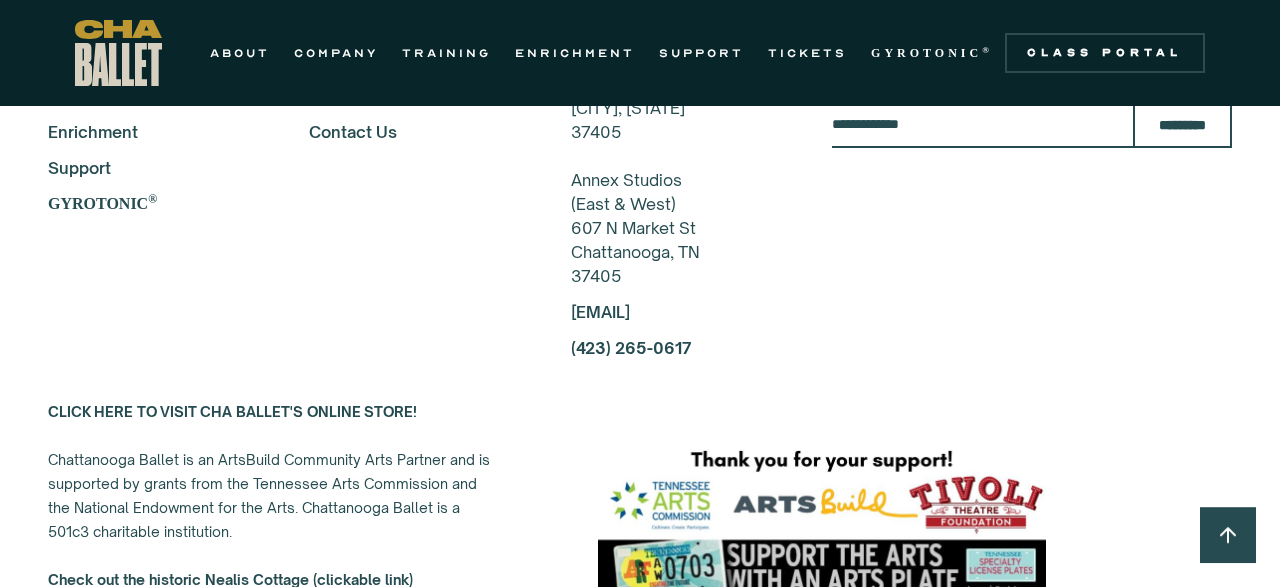 scroll, scrollTop: 10516, scrollLeft: 0, axis: vertical 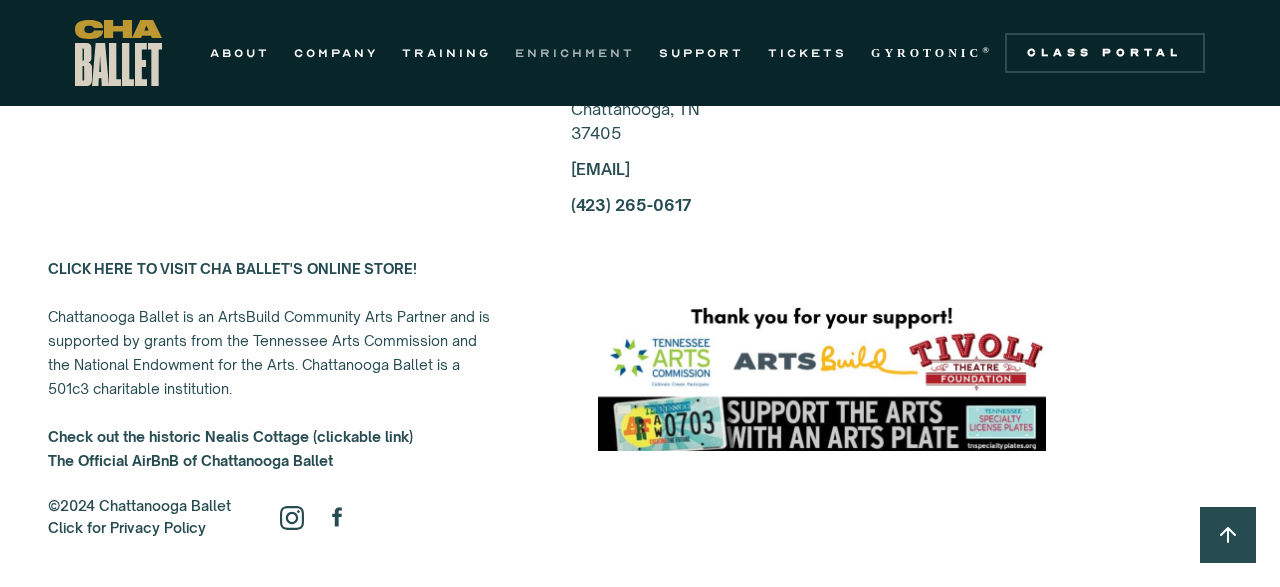 click on "ENRICHMENT" at bounding box center [575, 53] 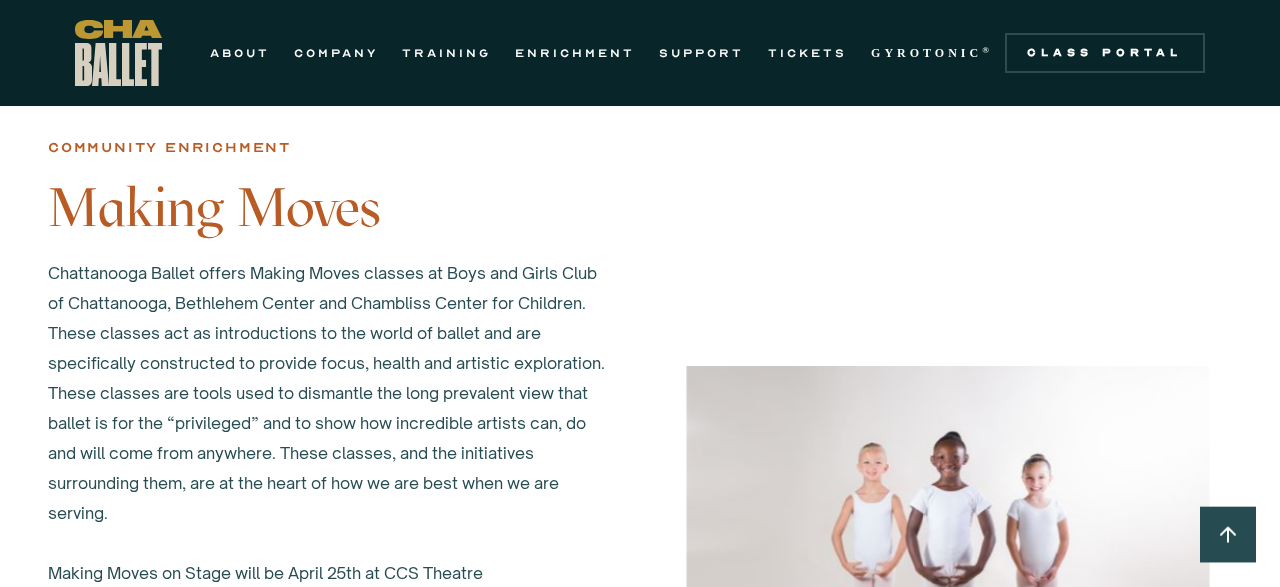 scroll, scrollTop: 947, scrollLeft: 0, axis: vertical 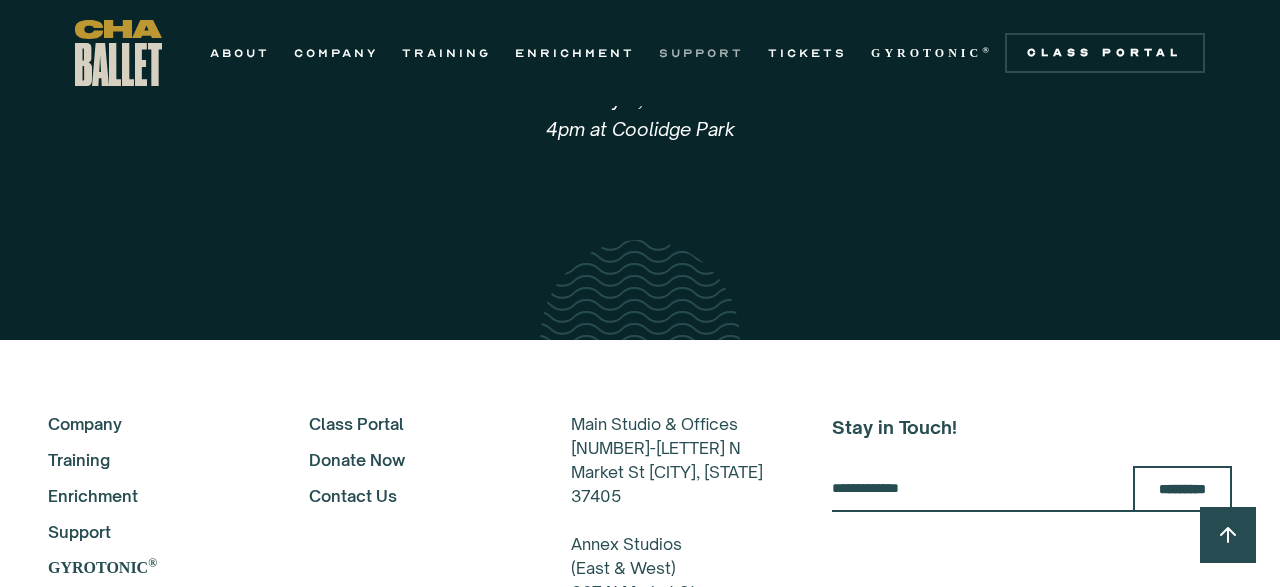 click on "SUPPORT" at bounding box center [701, 53] 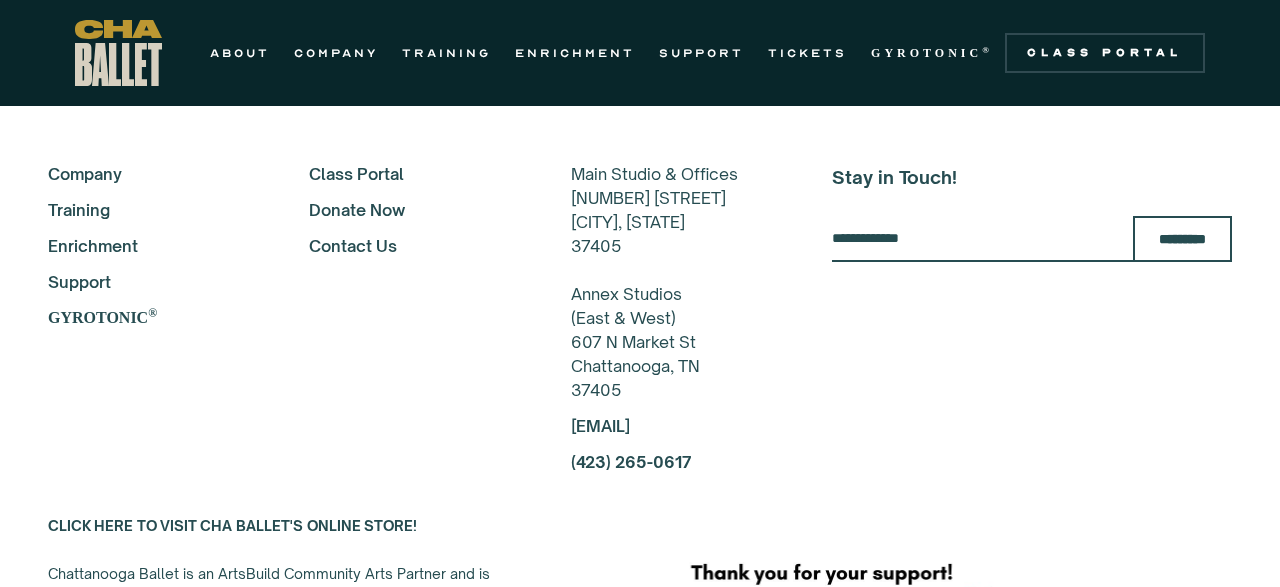 scroll, scrollTop: 5626, scrollLeft: 0, axis: vertical 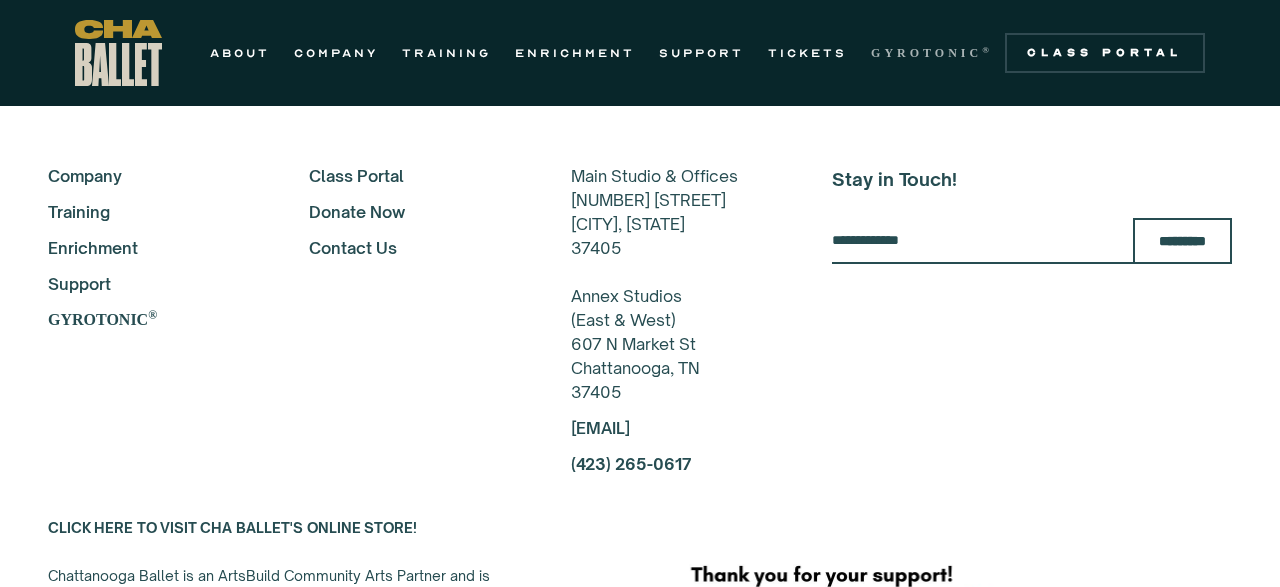 click on "GYROTONIC" at bounding box center (926, 53) 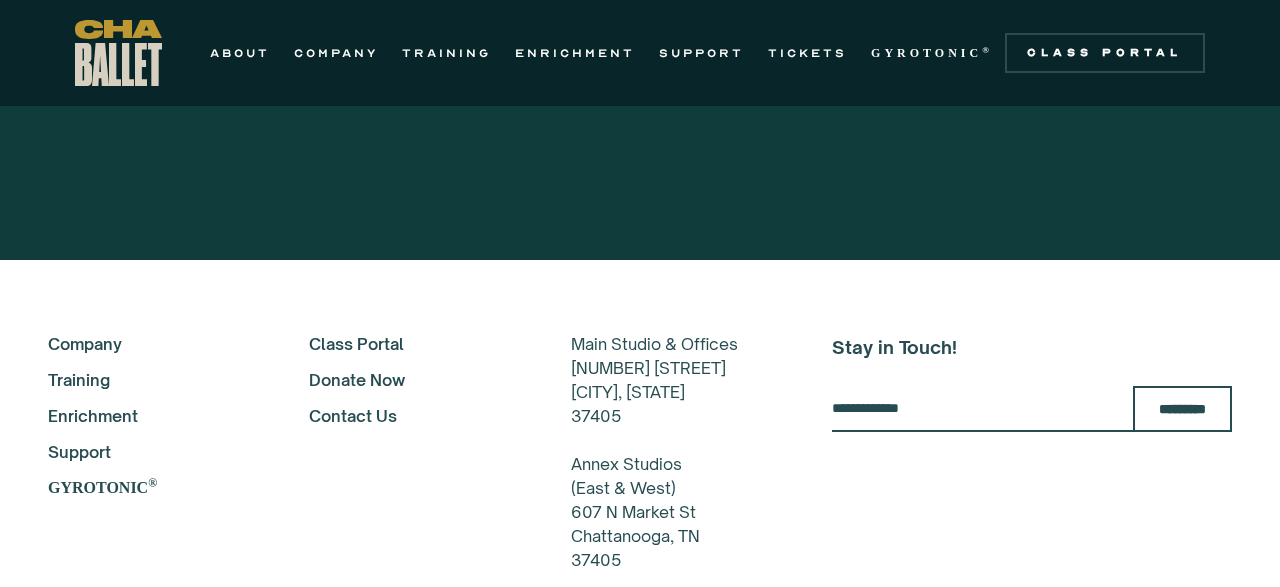 scroll, scrollTop: 3466, scrollLeft: 0, axis: vertical 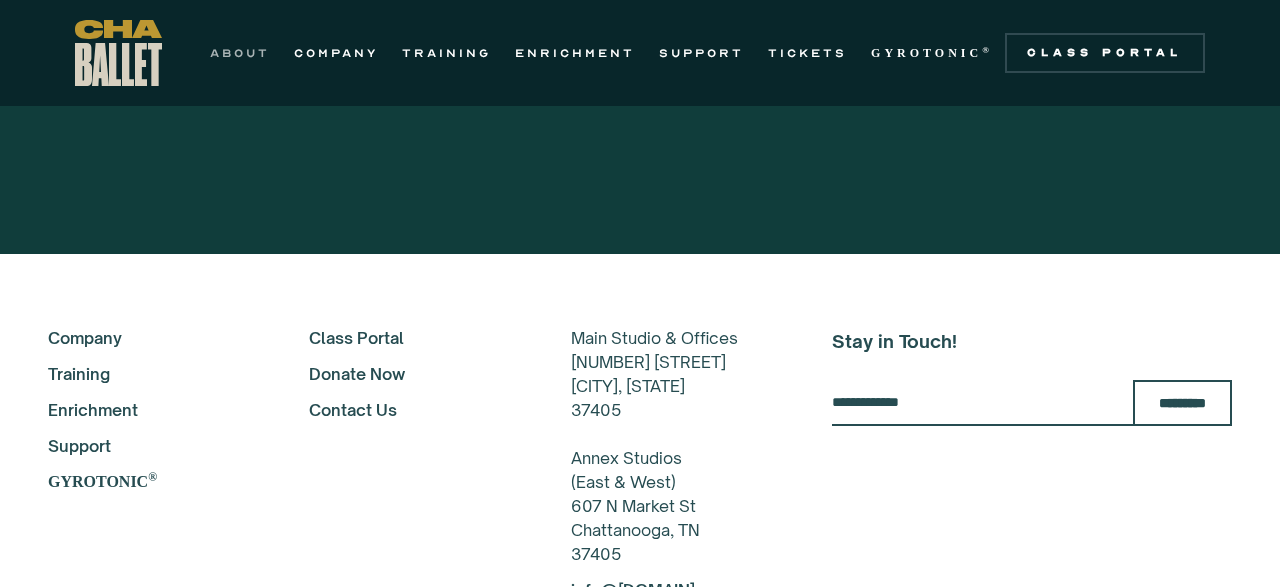 click on "ABOUT" at bounding box center (240, 53) 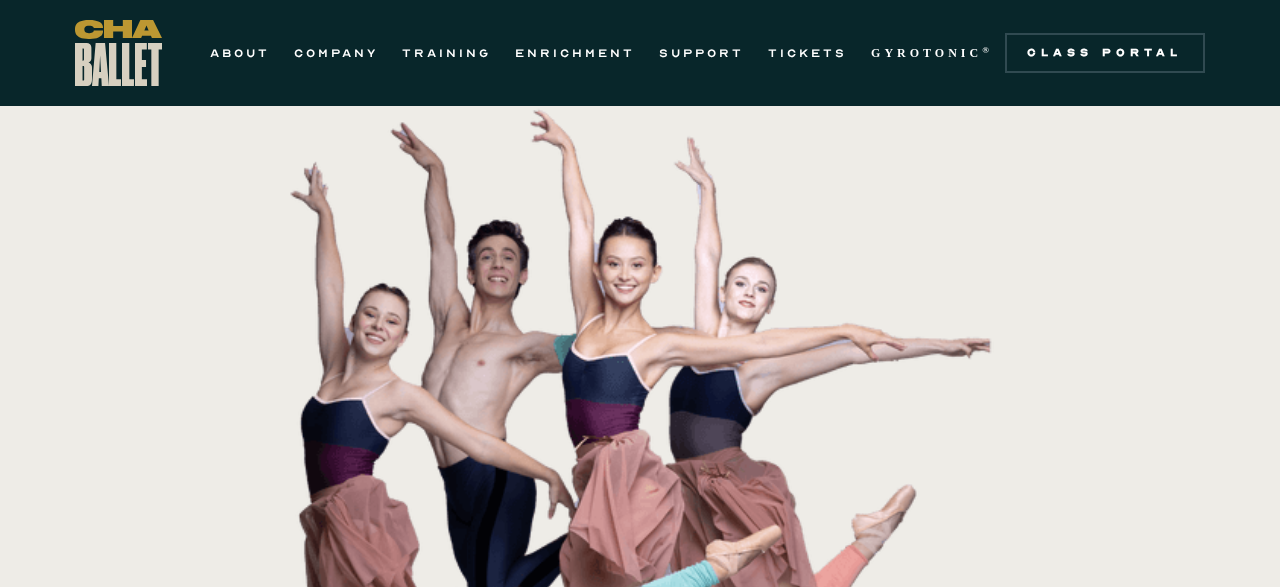 scroll, scrollTop: 296, scrollLeft: 0, axis: vertical 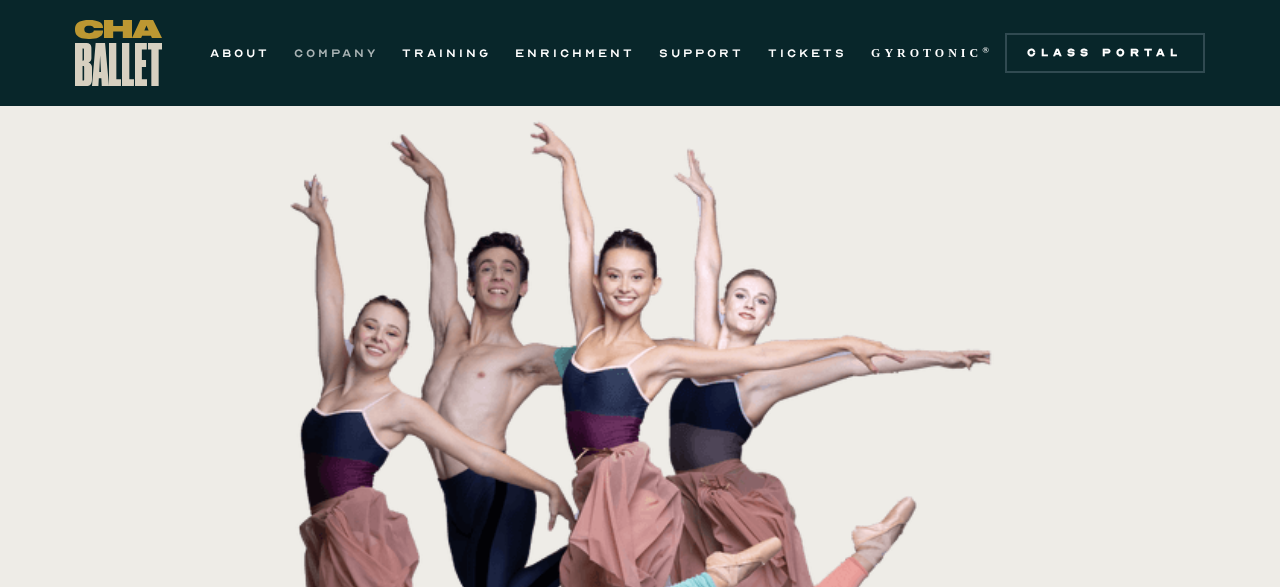click on "COMPANY" at bounding box center [336, 53] 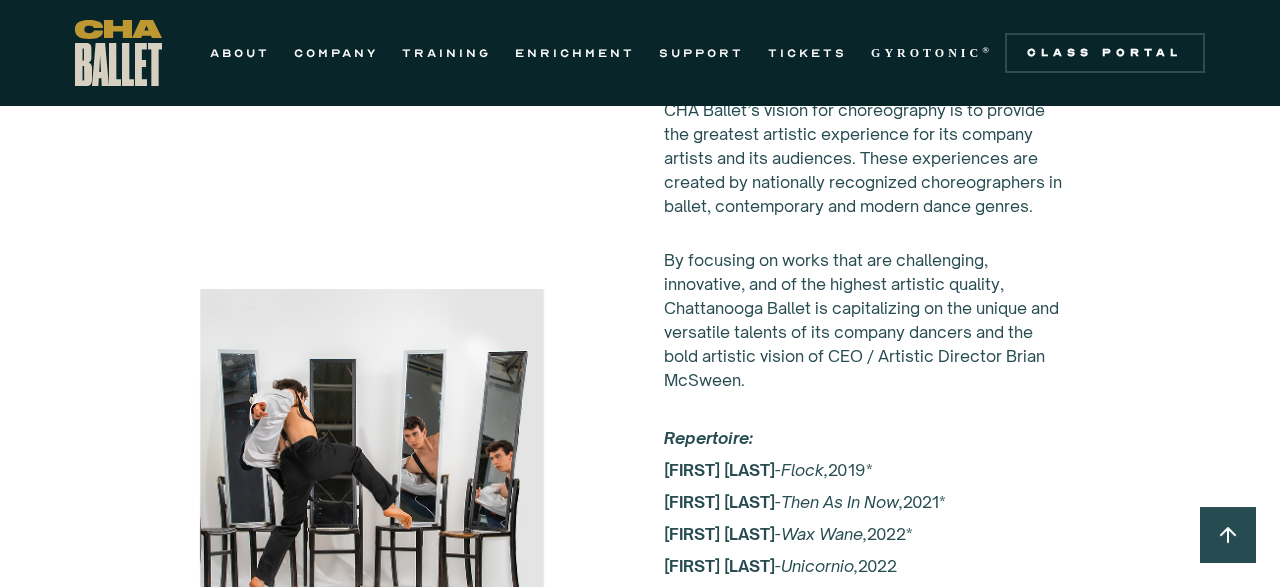 scroll, scrollTop: 3559, scrollLeft: 0, axis: vertical 